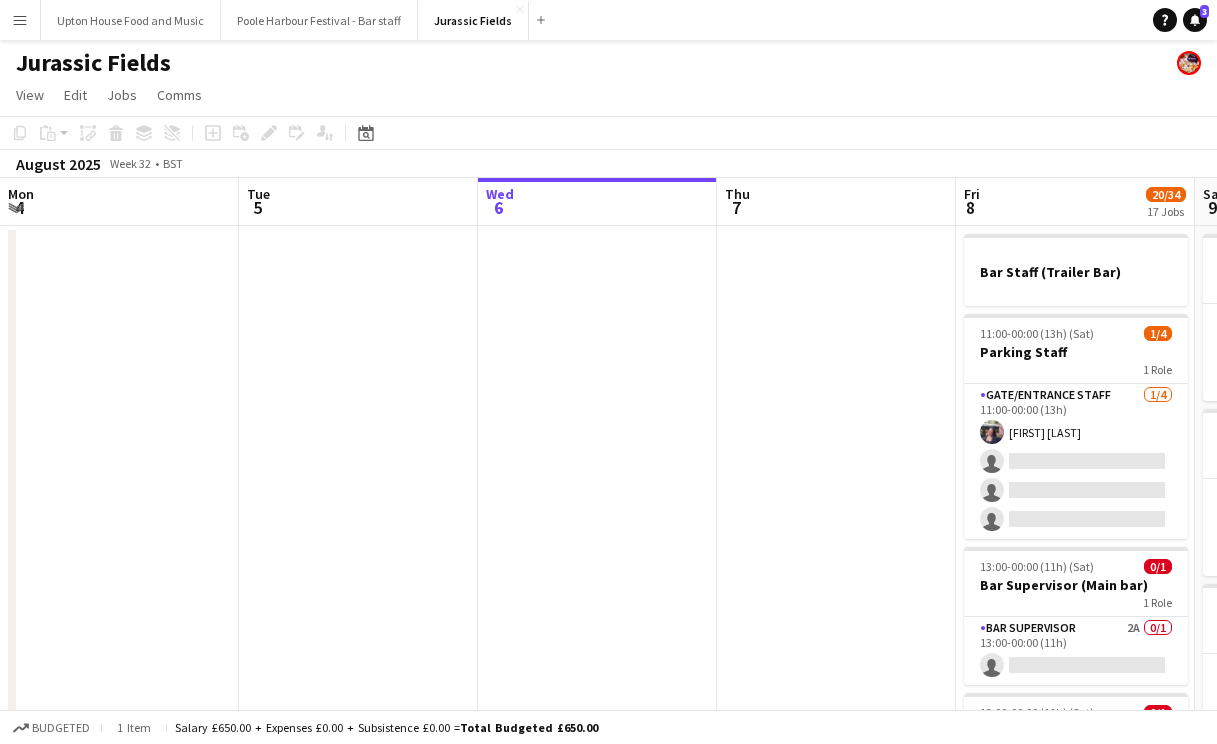 scroll, scrollTop: 0, scrollLeft: 0, axis: both 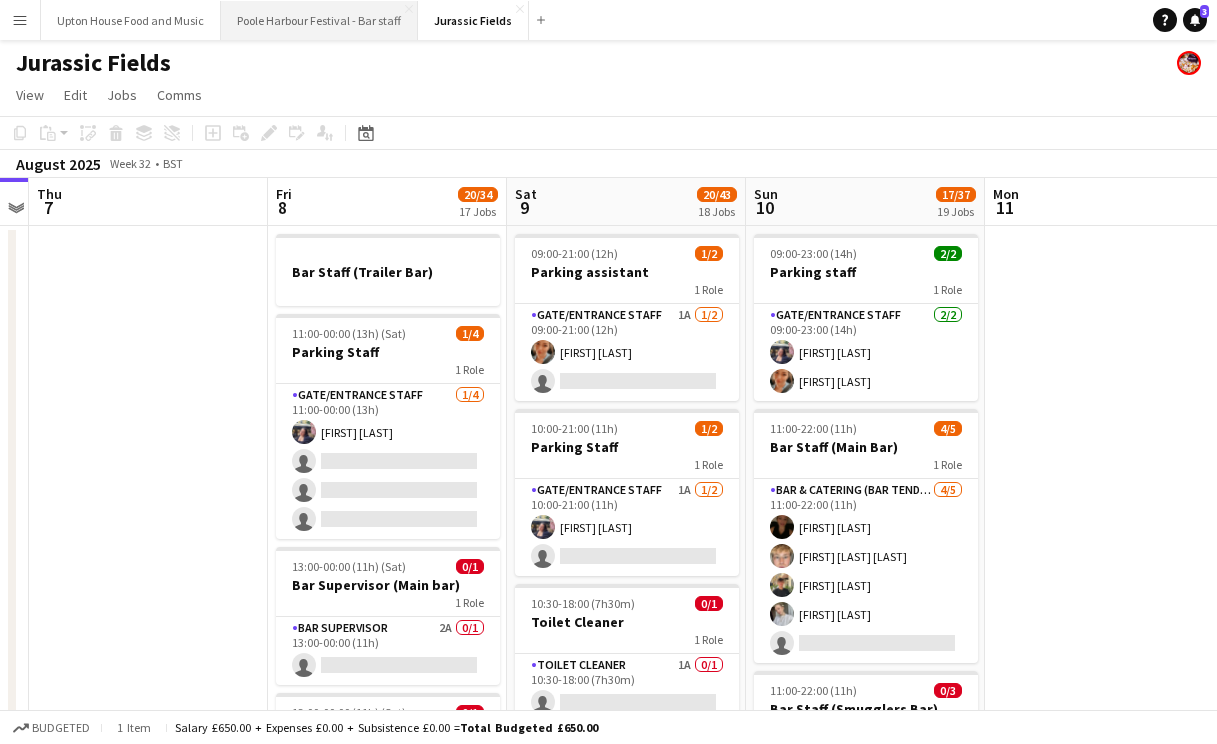 click on "Poole Harbour Festival - Bar staff
Close" at bounding box center [319, 20] 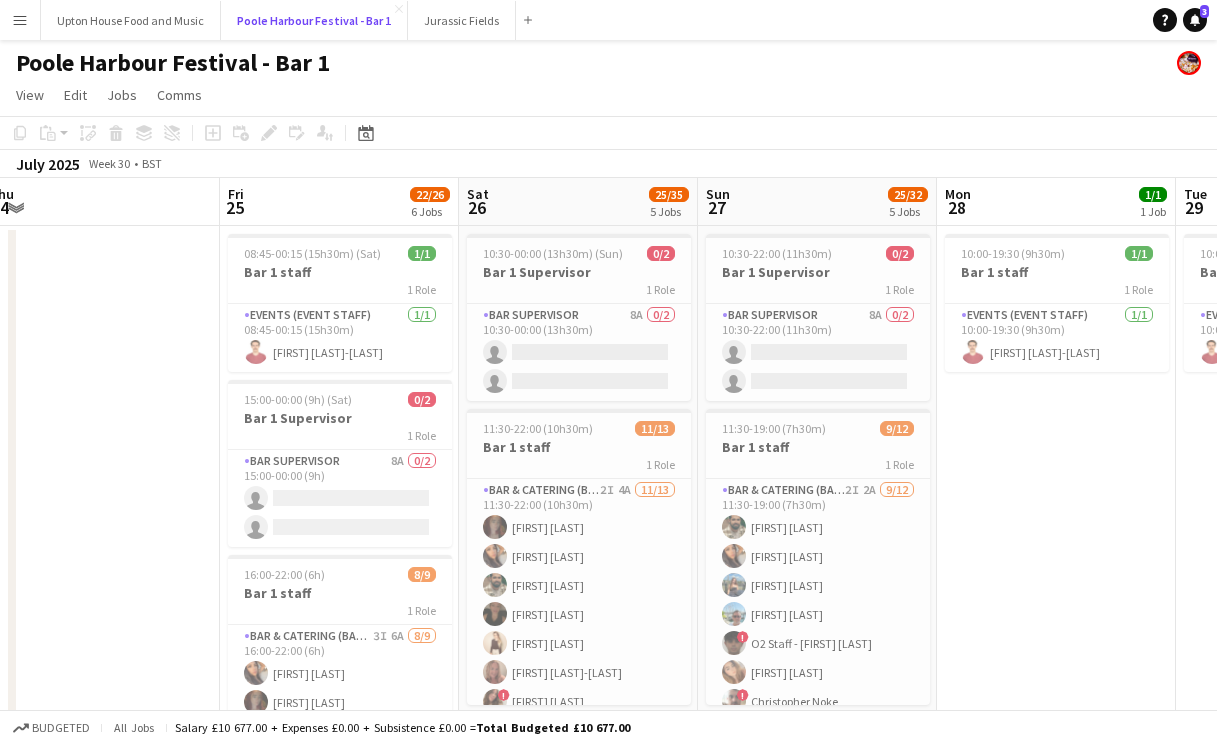scroll, scrollTop: 0, scrollLeft: 746, axis: horizontal 